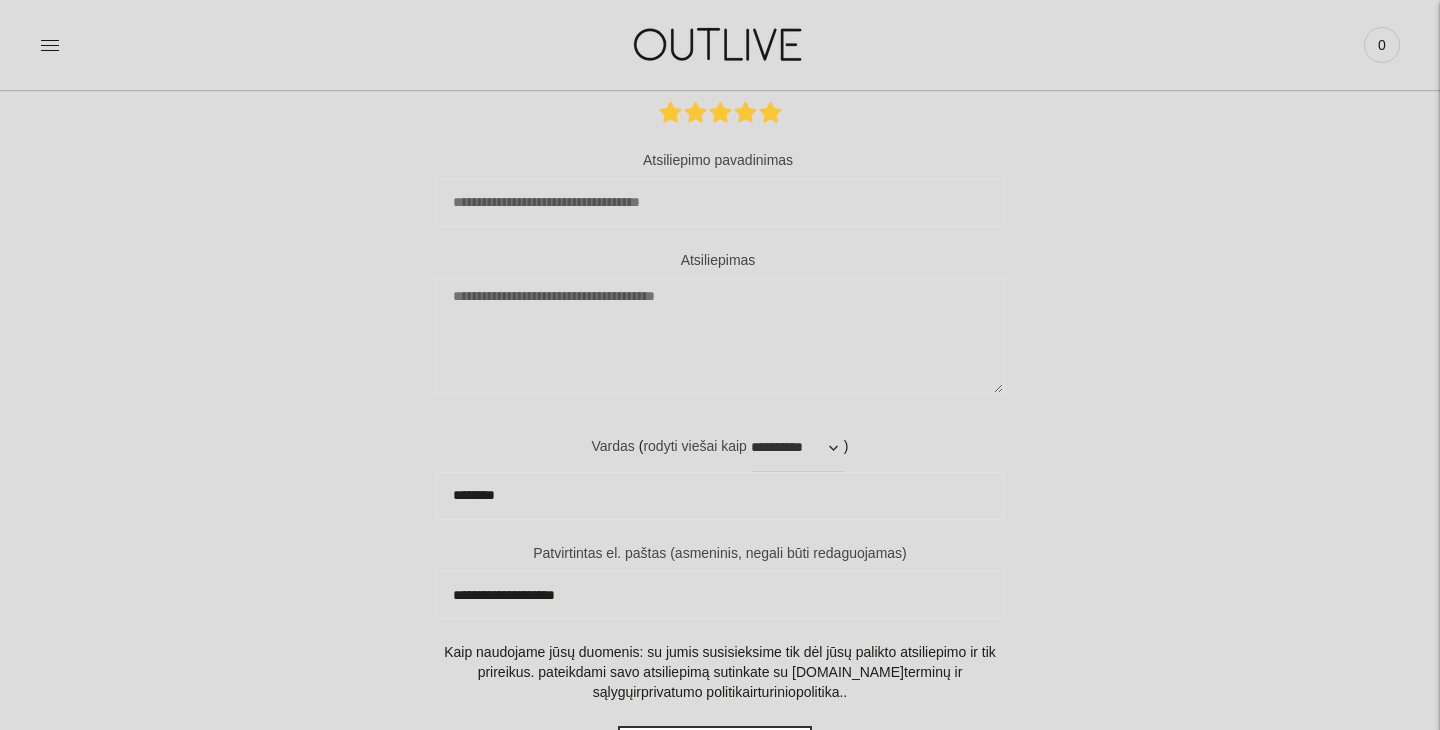 scroll, scrollTop: 0, scrollLeft: 0, axis: both 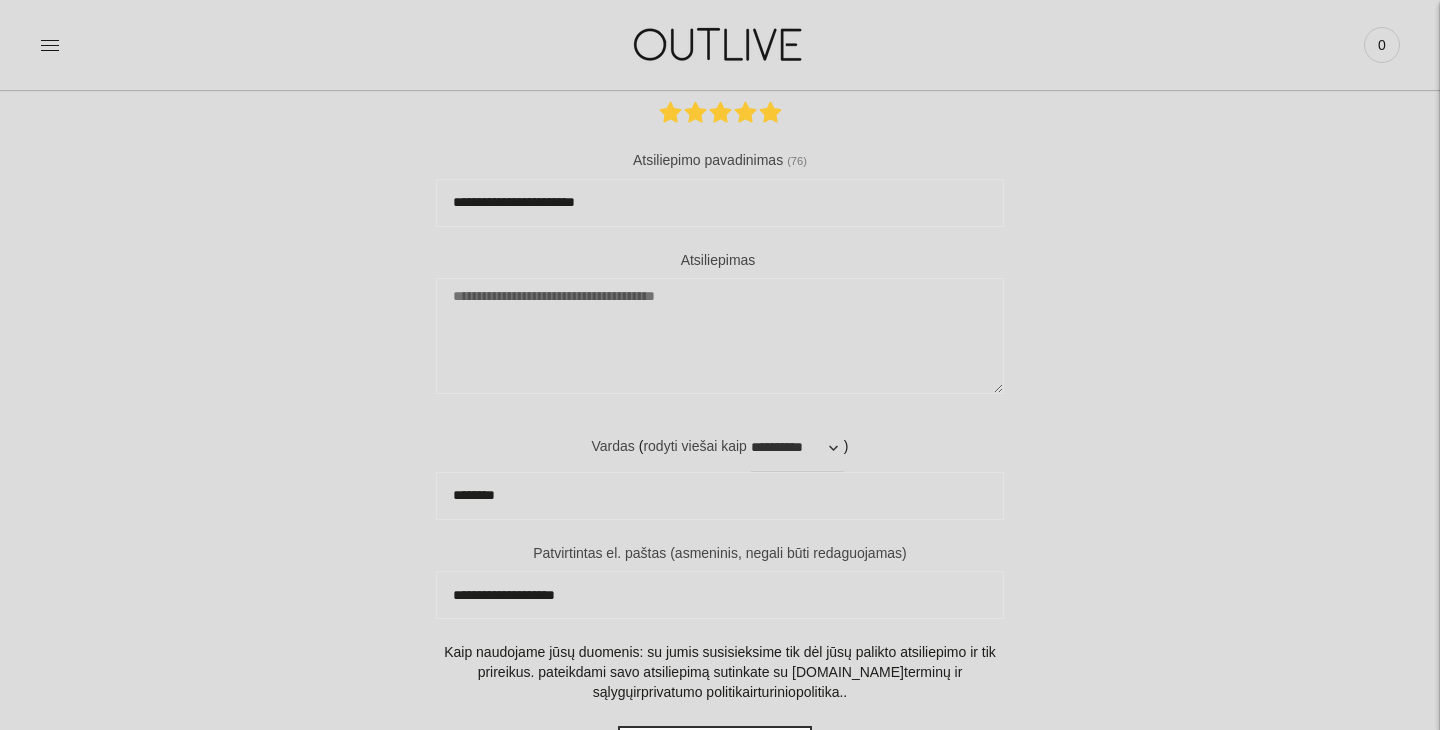 type on "**********" 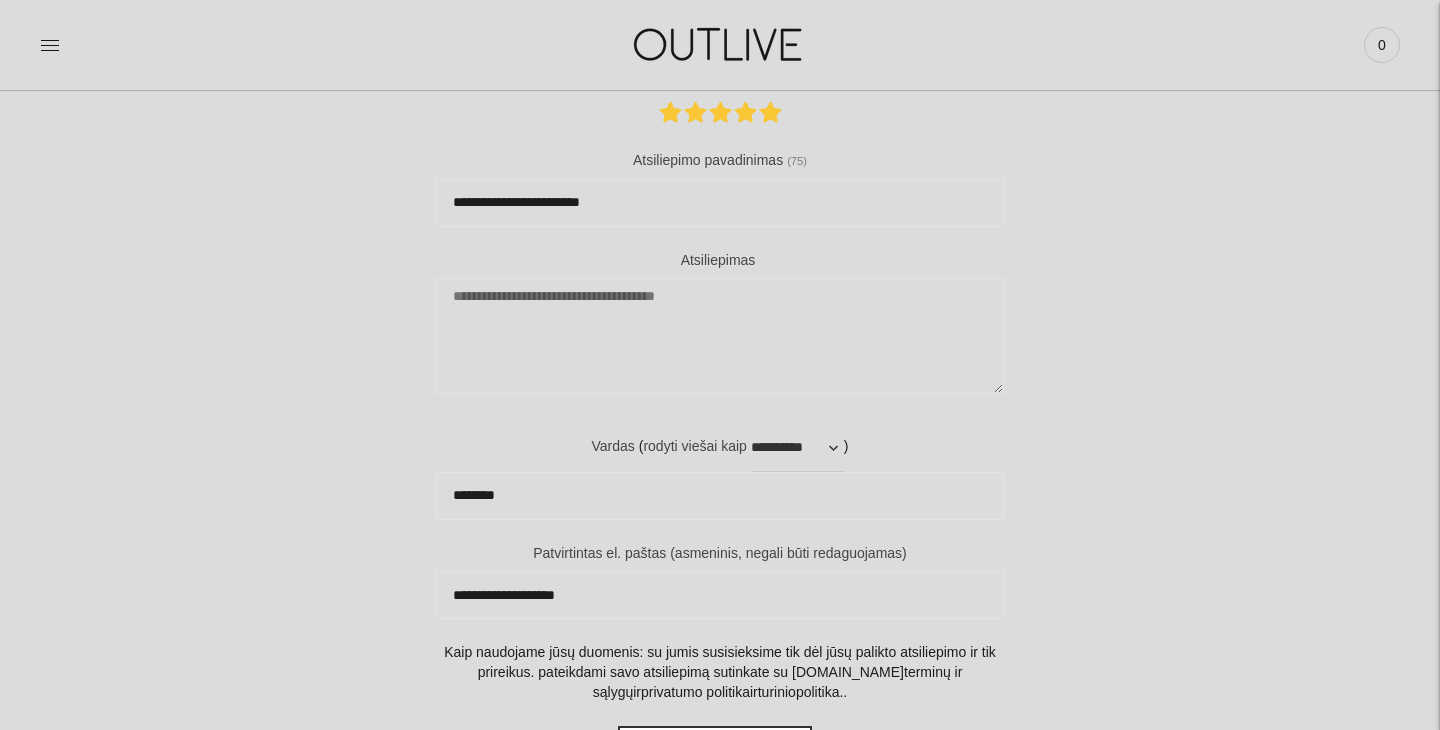 click on "**********" at bounding box center [720, 203] 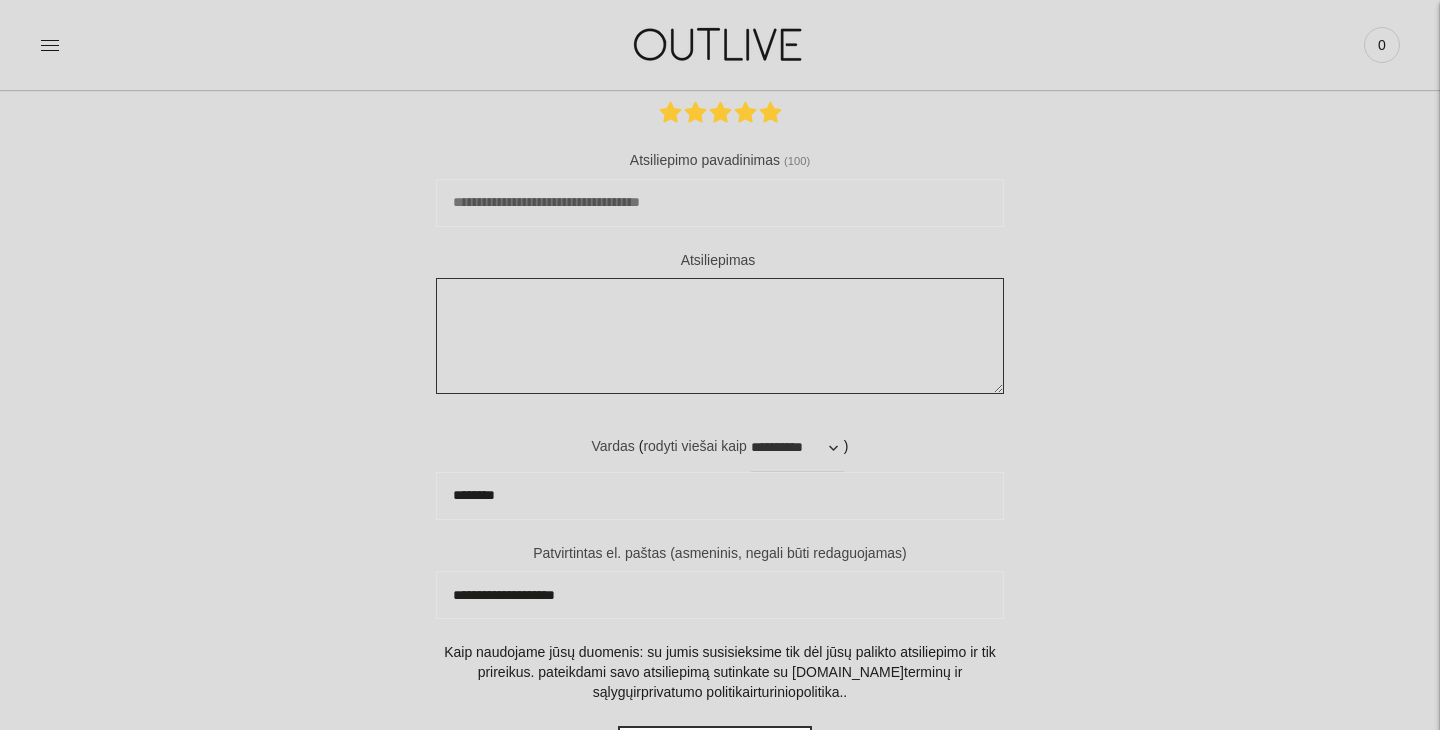click on "Atsiliepimas" at bounding box center [720, 336] 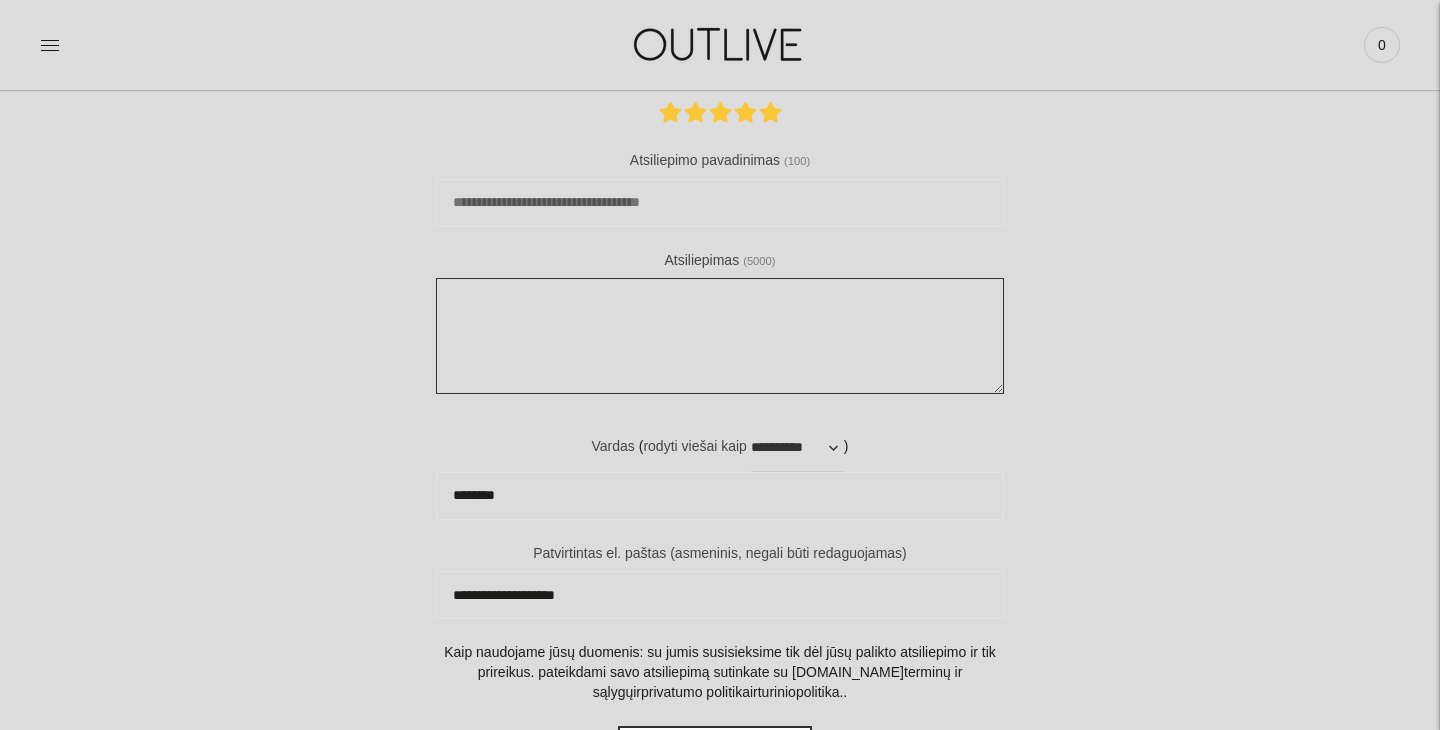 paste on "**********" 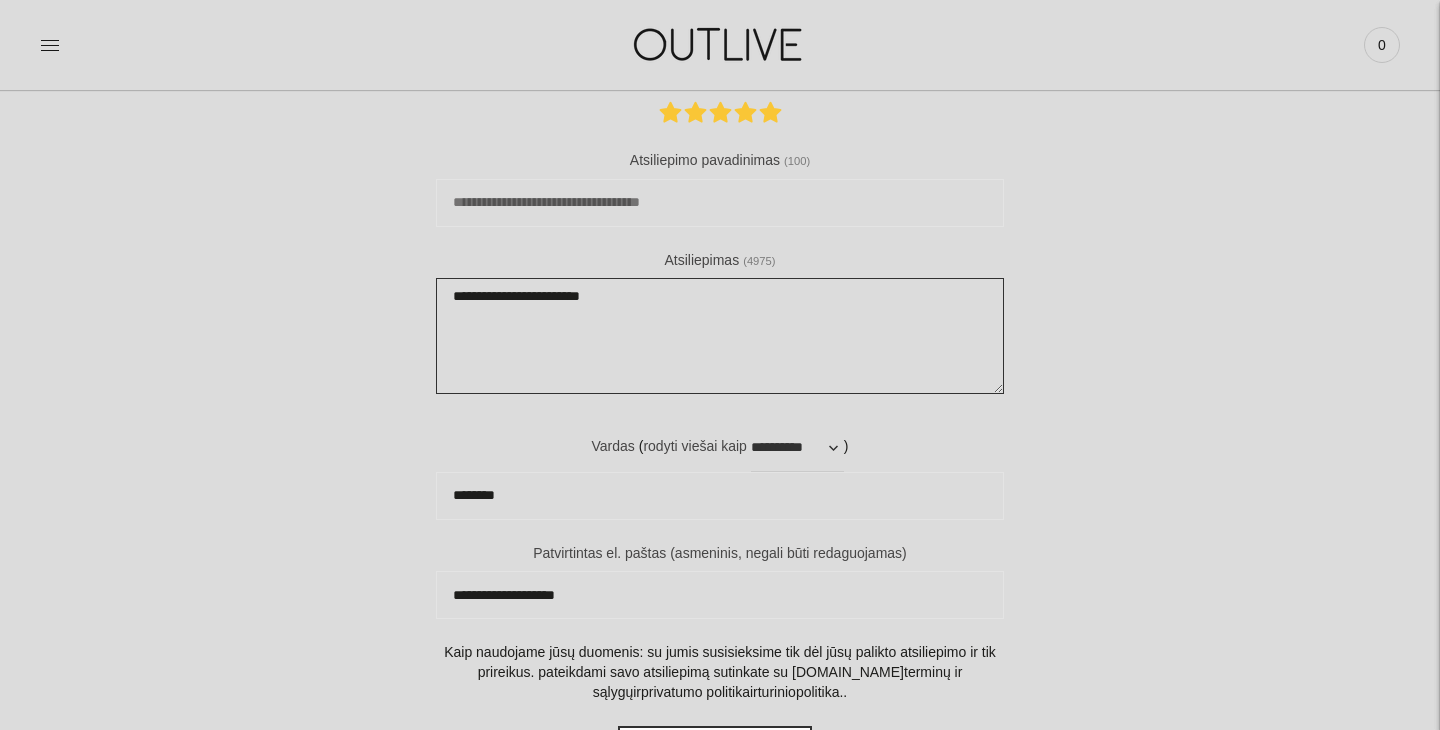type on "**********" 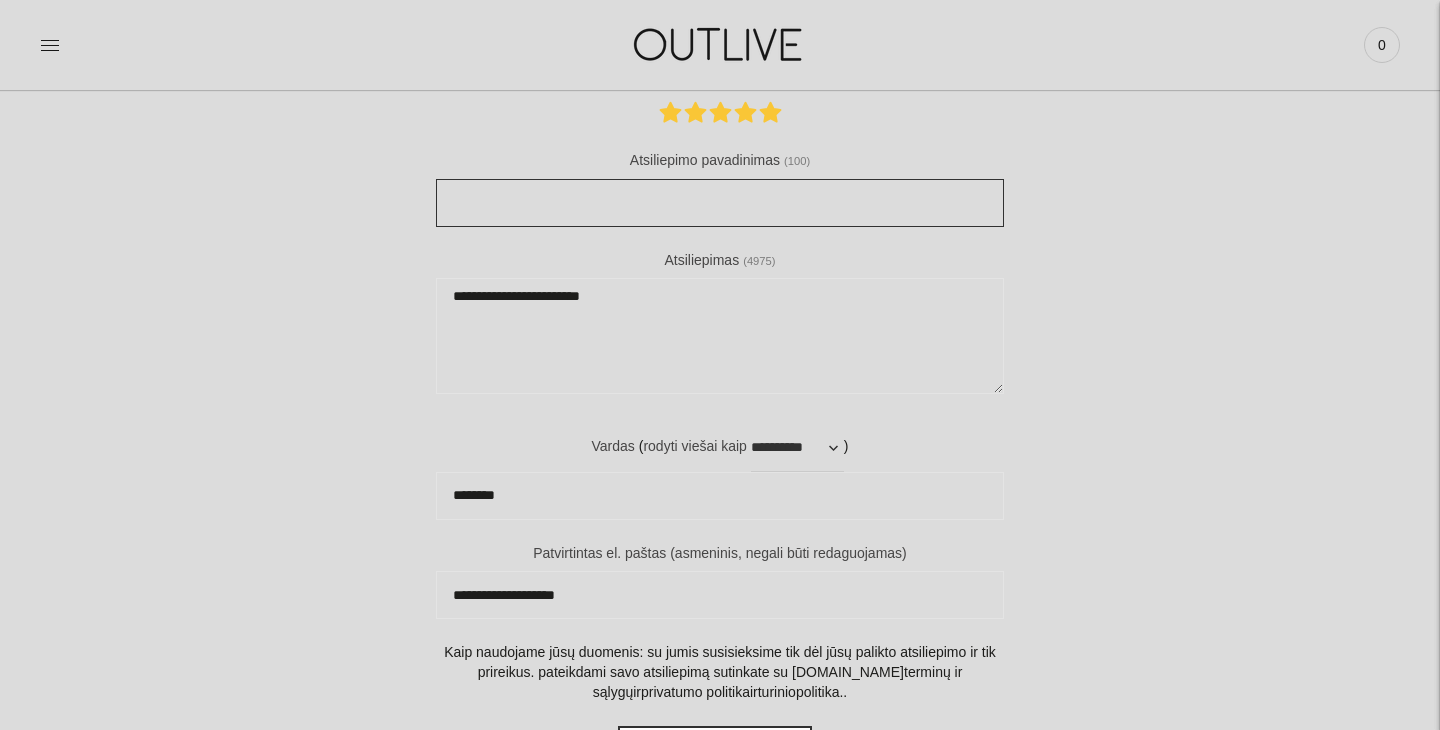 click on "Atsiliepimo pavadinimas" at bounding box center (720, 203) 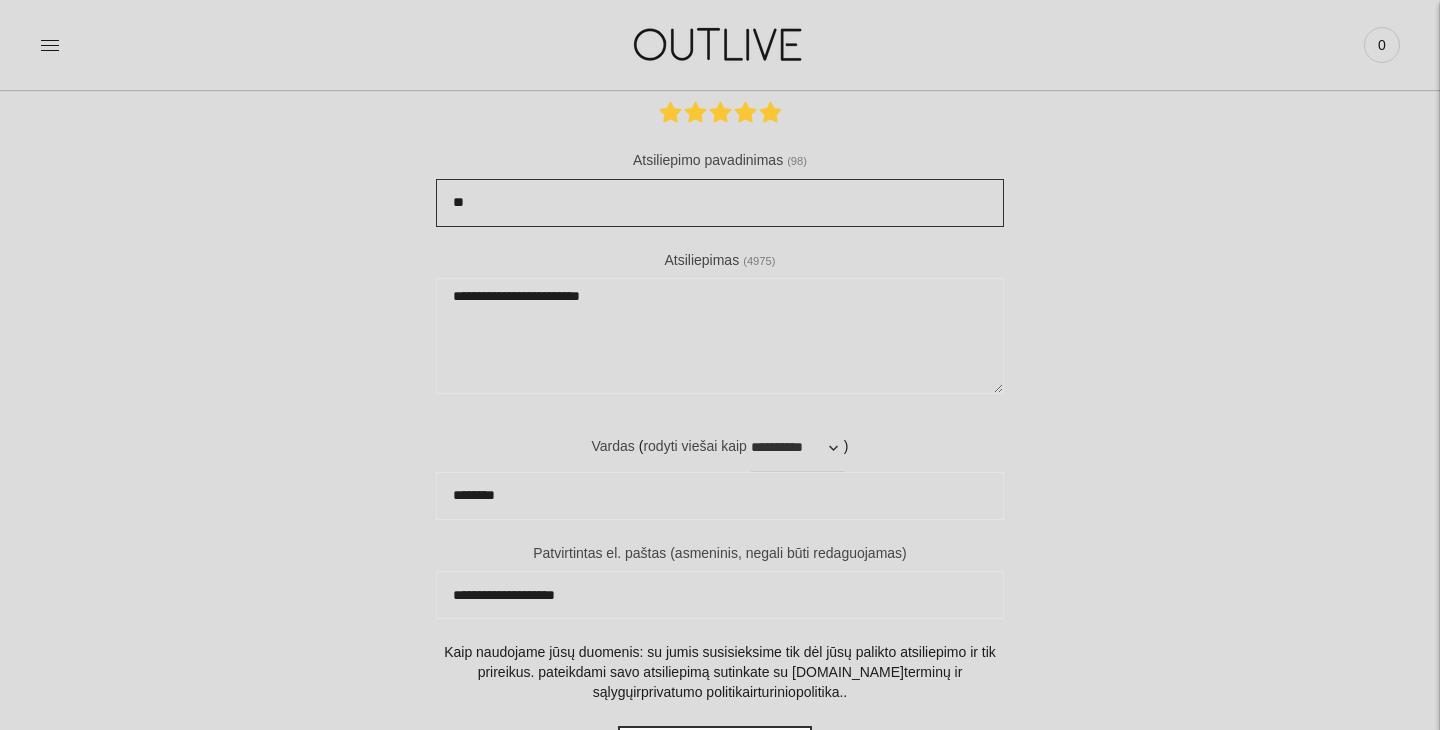 type on "*" 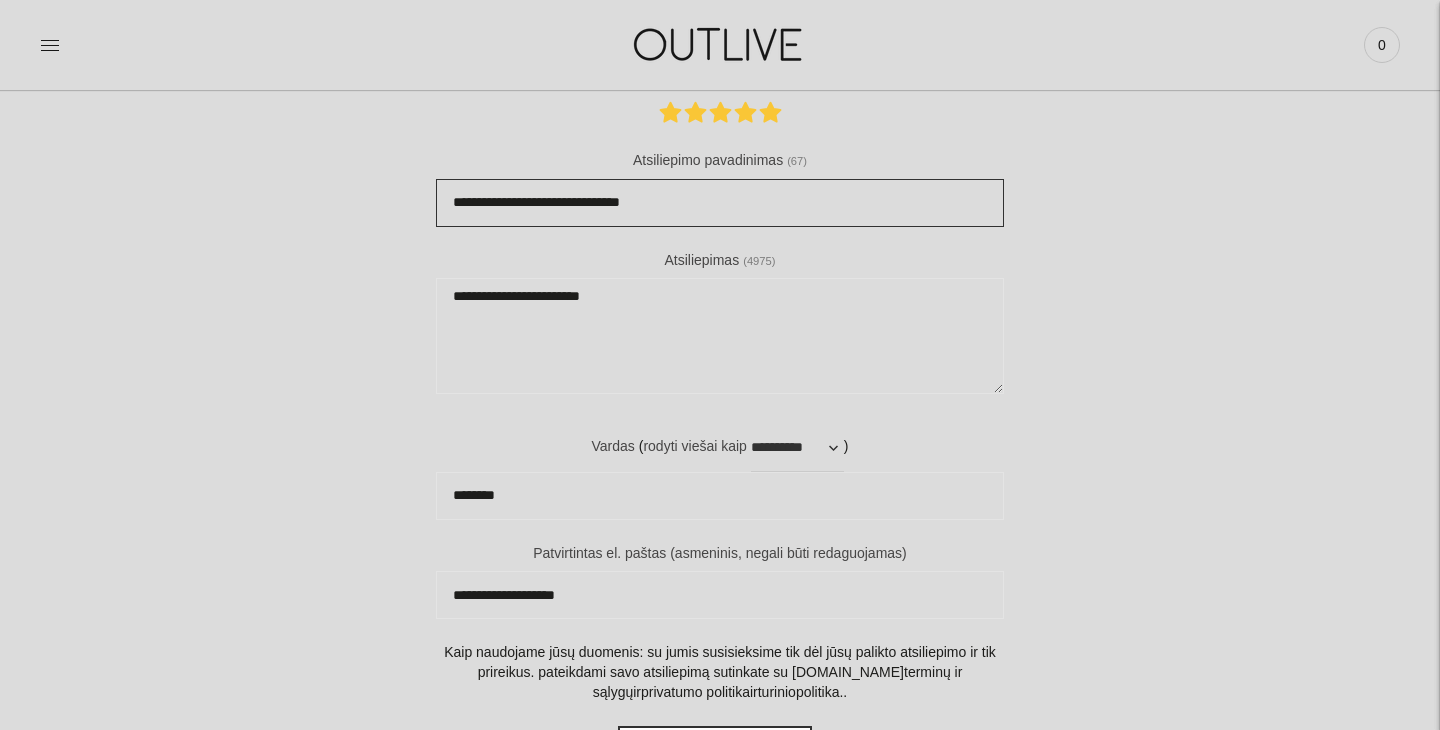 type on "**********" 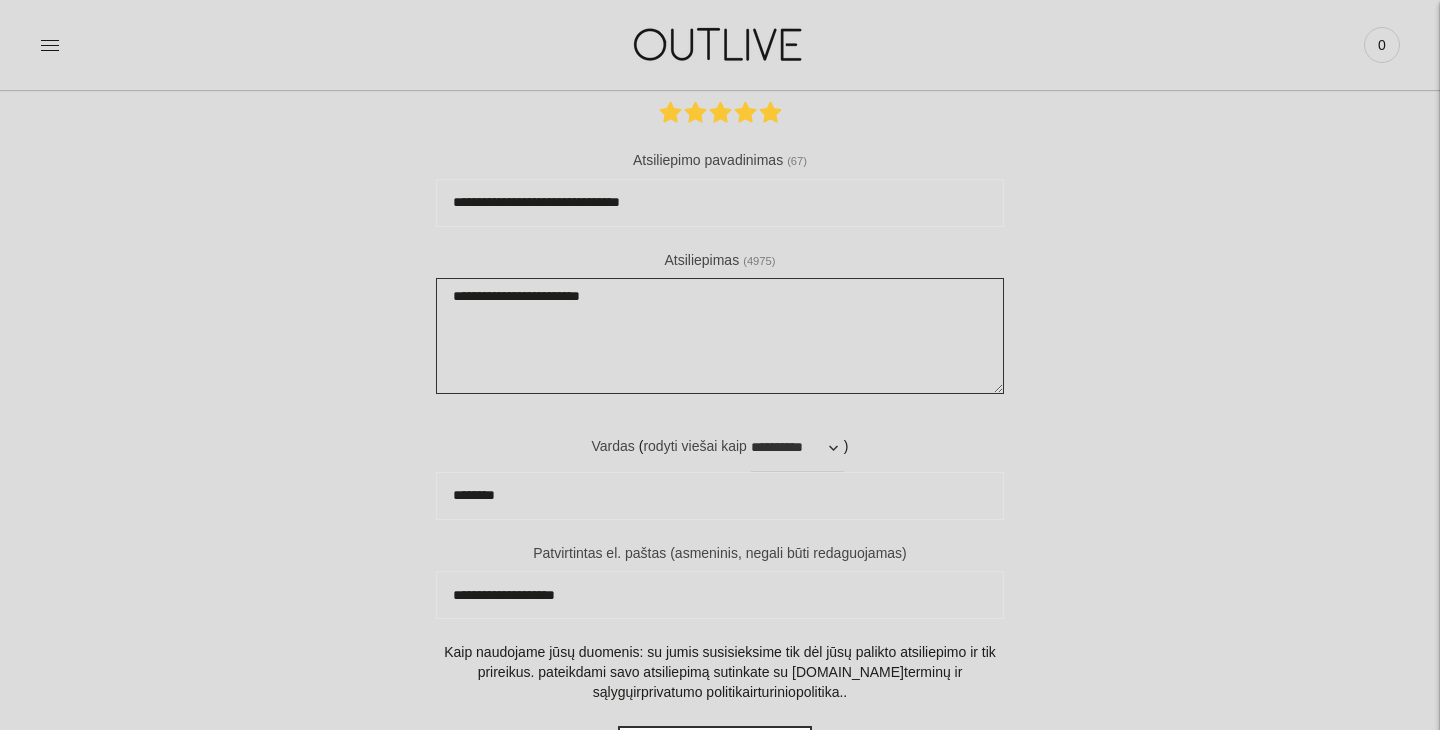 click on "**********" at bounding box center [720, 336] 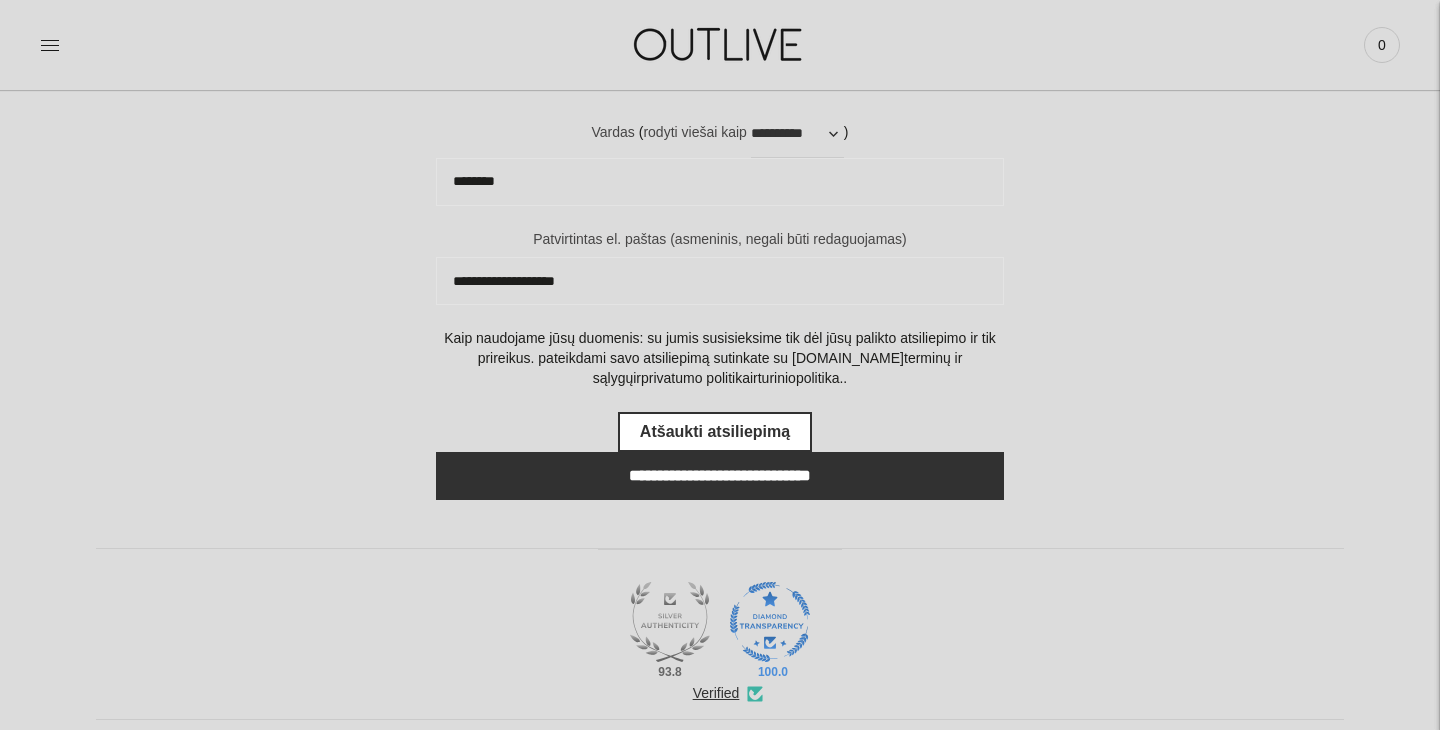 scroll, scrollTop: 2376, scrollLeft: 0, axis: vertical 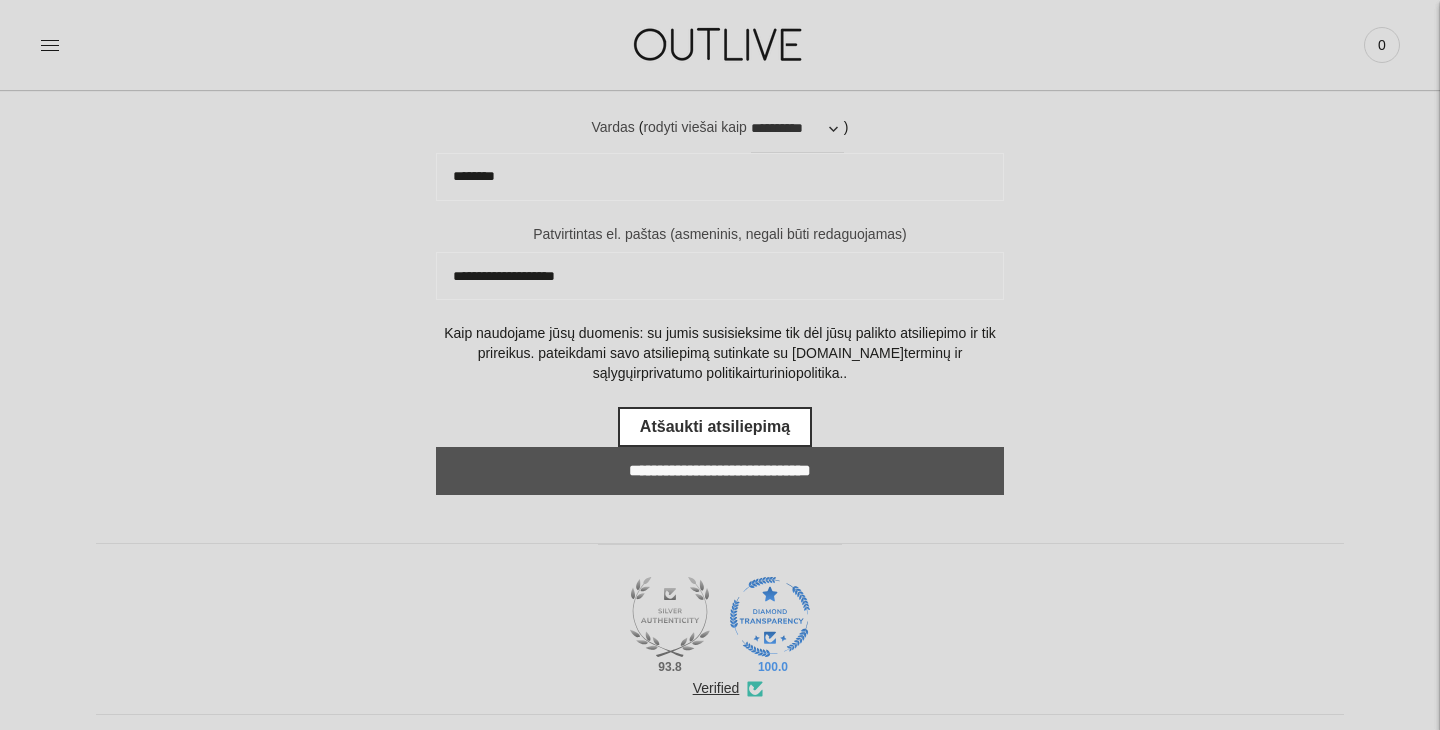 type on "**********" 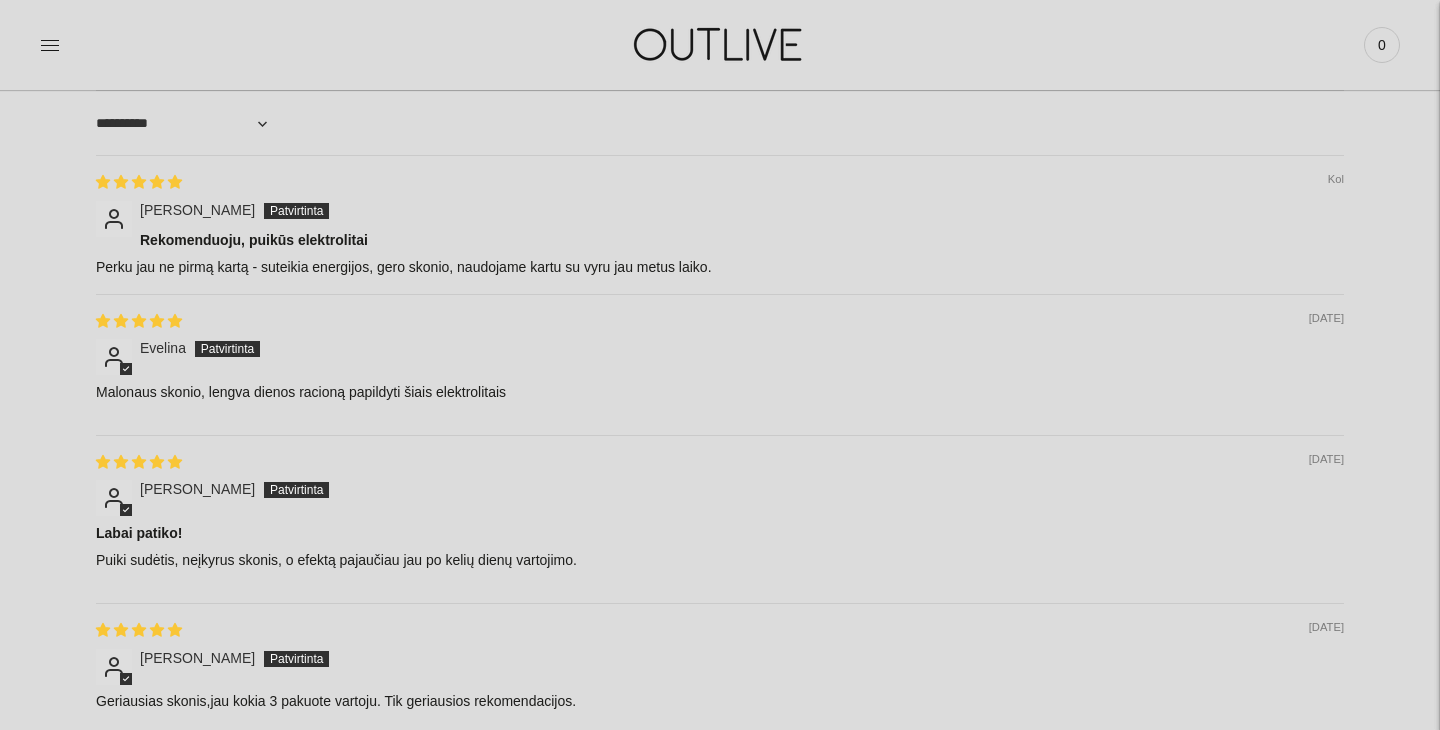 scroll, scrollTop: 2236, scrollLeft: 0, axis: vertical 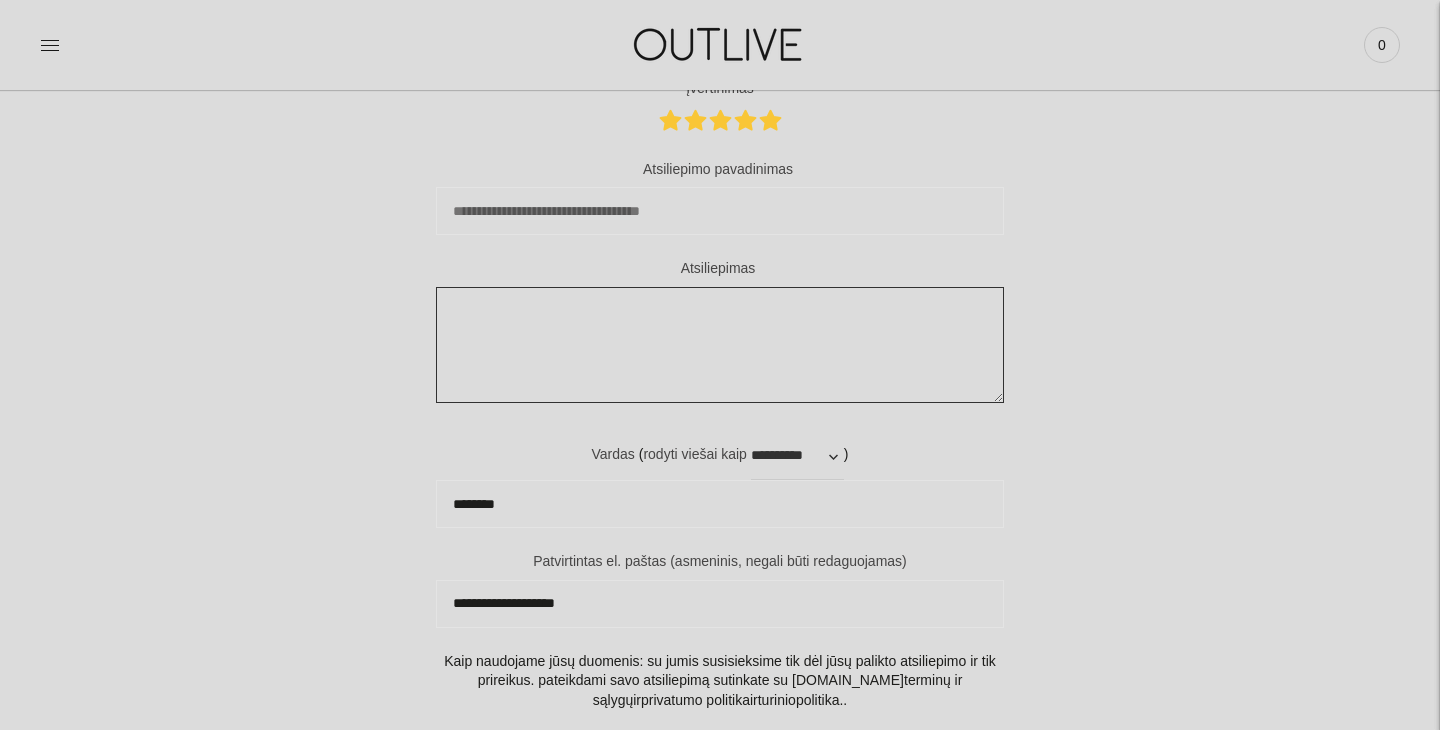 click on "Atsiliepimas" at bounding box center [720, 345] 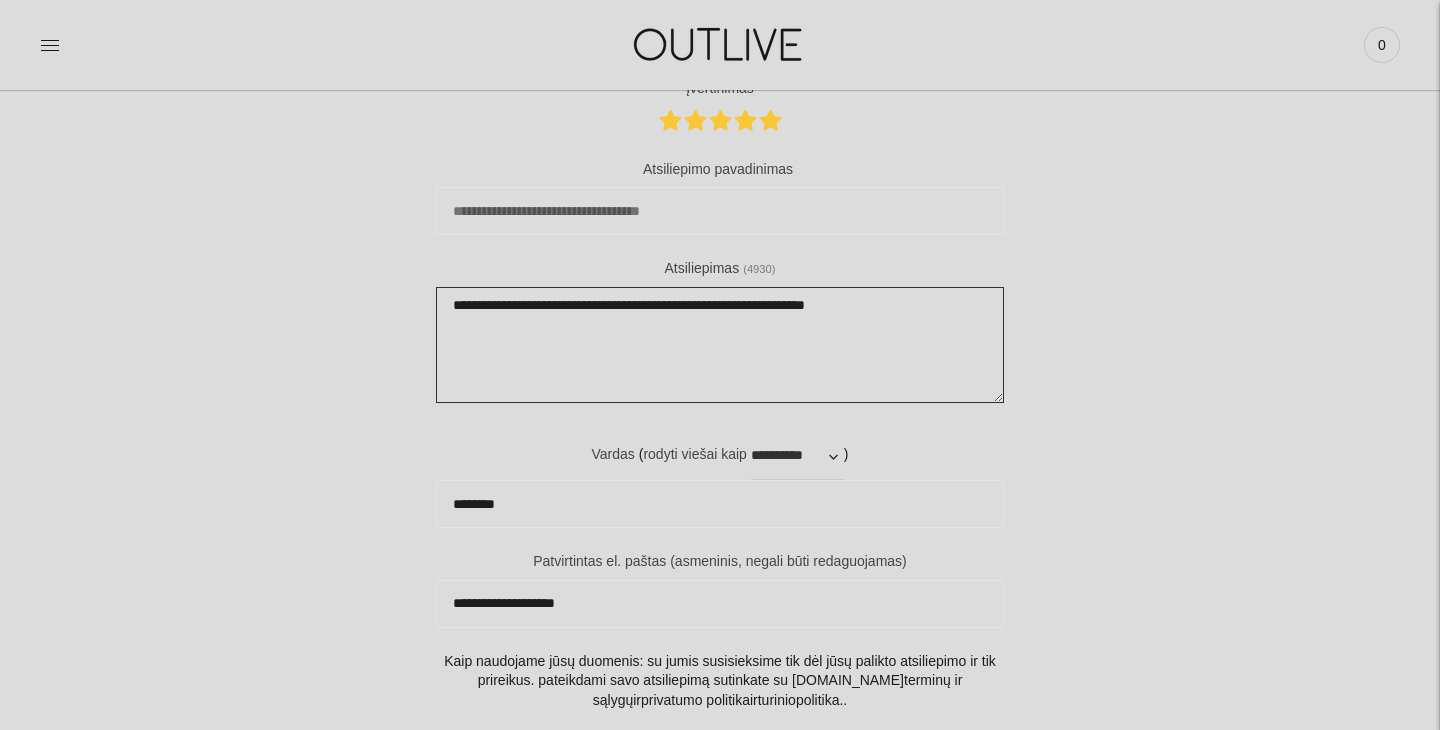 click on "**********" at bounding box center [720, 345] 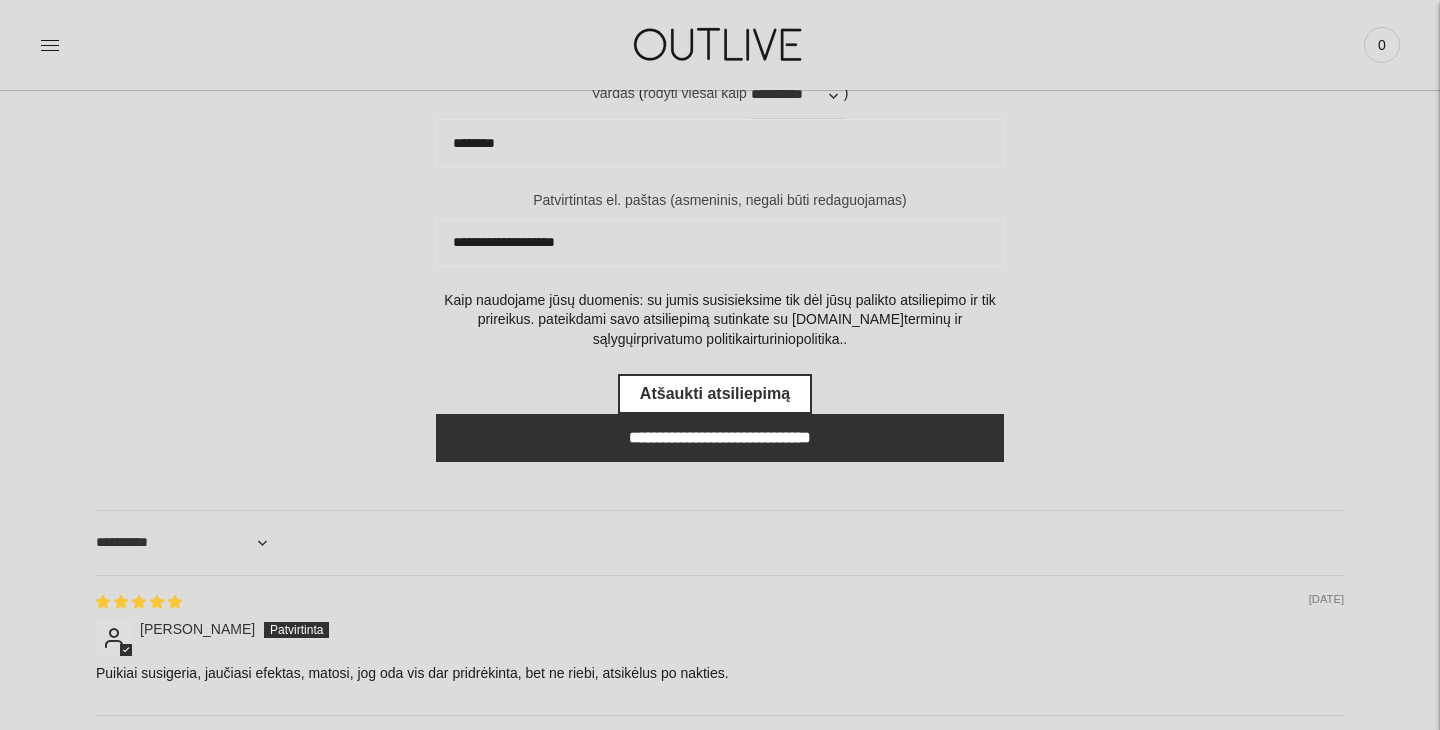 scroll, scrollTop: 2393, scrollLeft: 0, axis: vertical 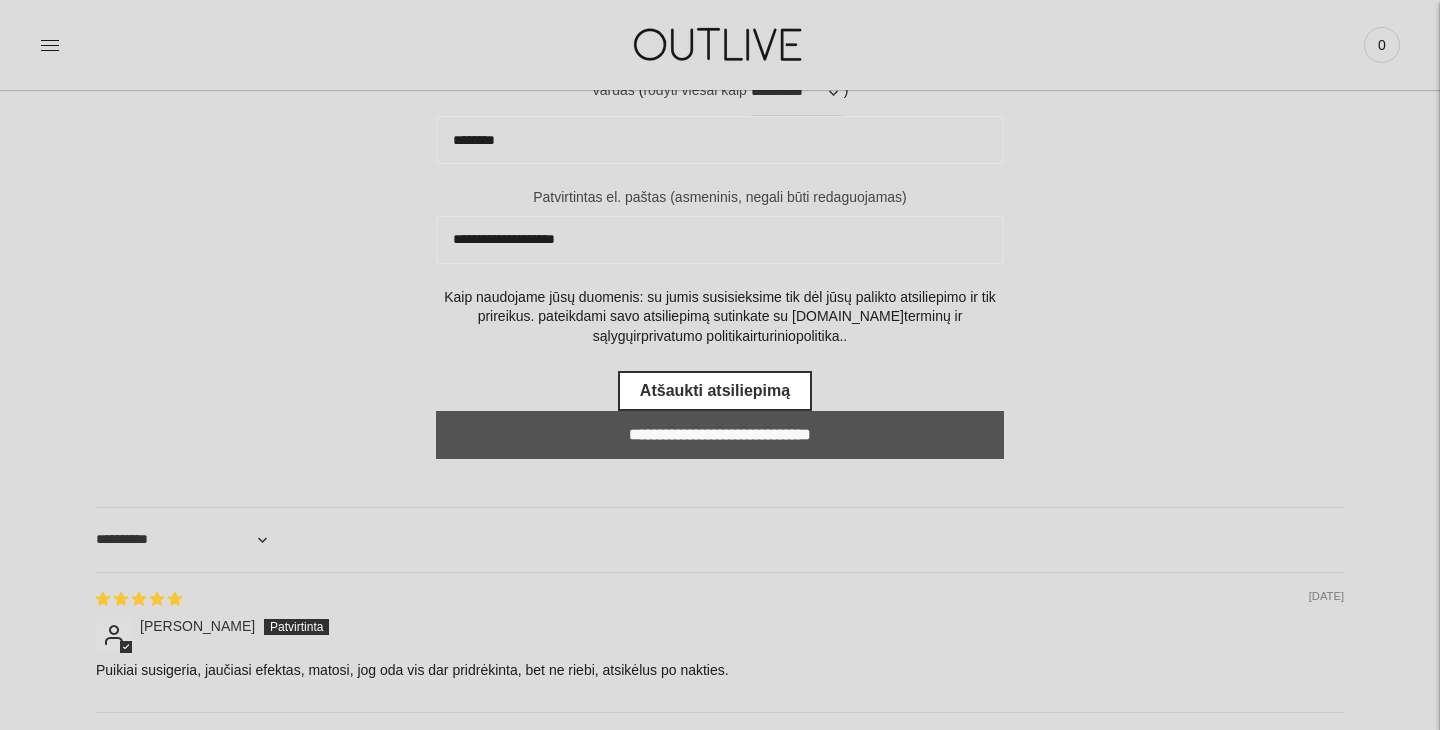 type on "**********" 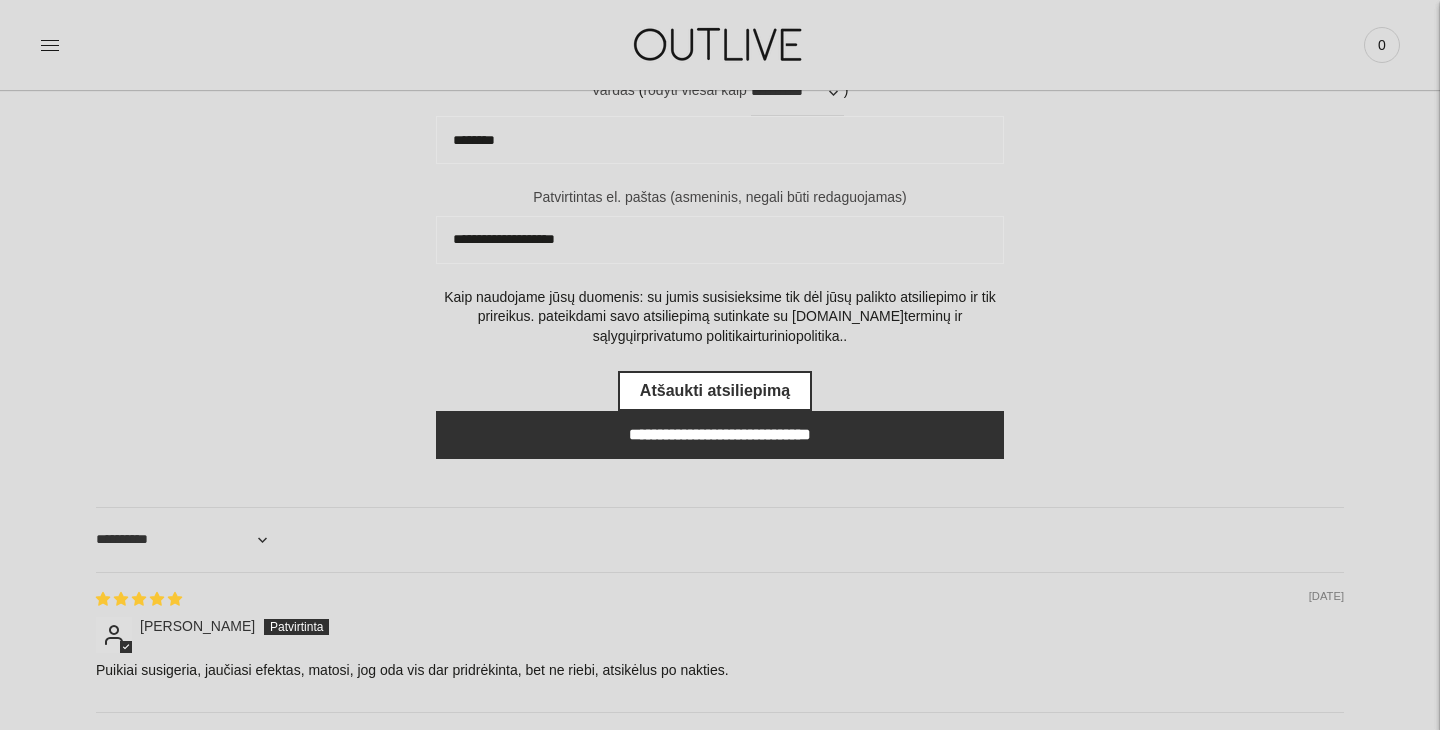 scroll, scrollTop: 0, scrollLeft: 0, axis: both 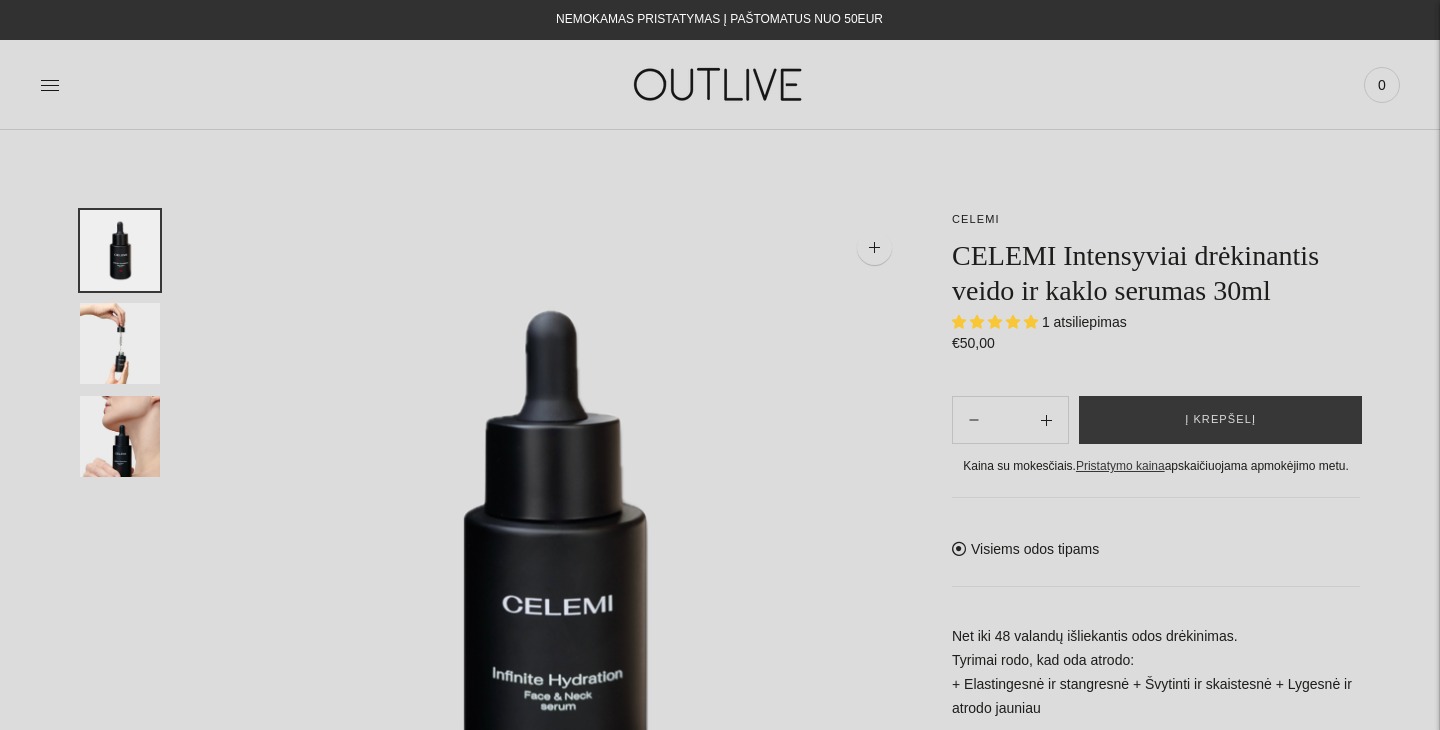 click at bounding box center (720, 84) 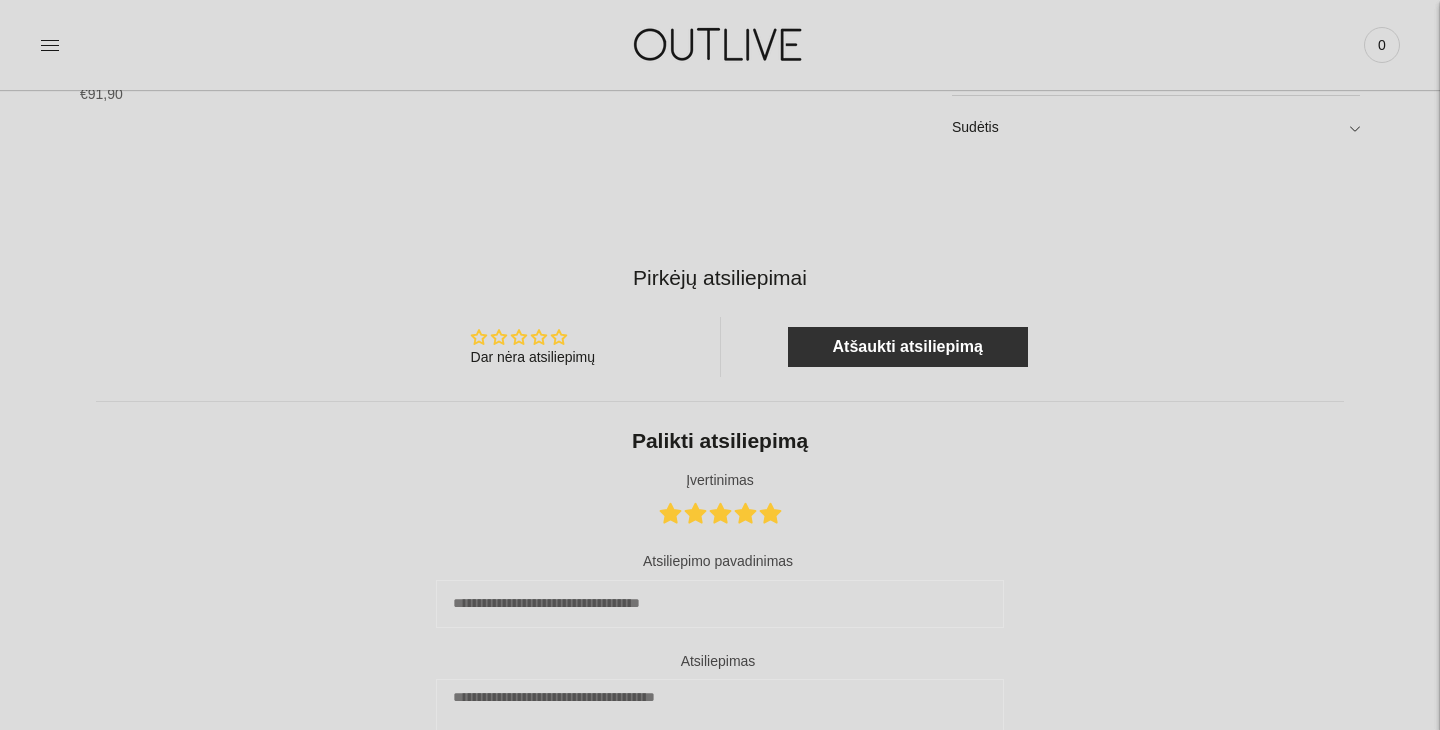 scroll, scrollTop: 0, scrollLeft: 0, axis: both 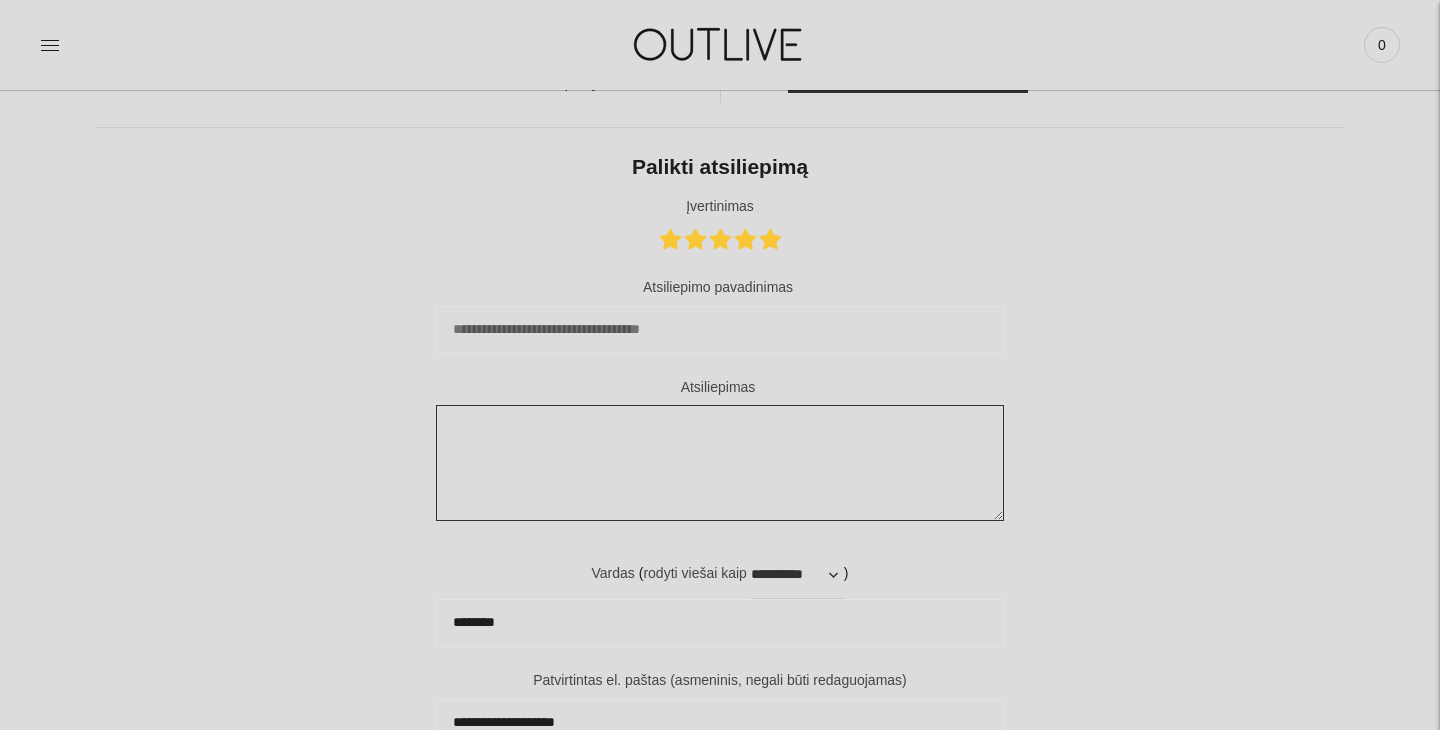 click on "Atsiliepimas" at bounding box center [720, 463] 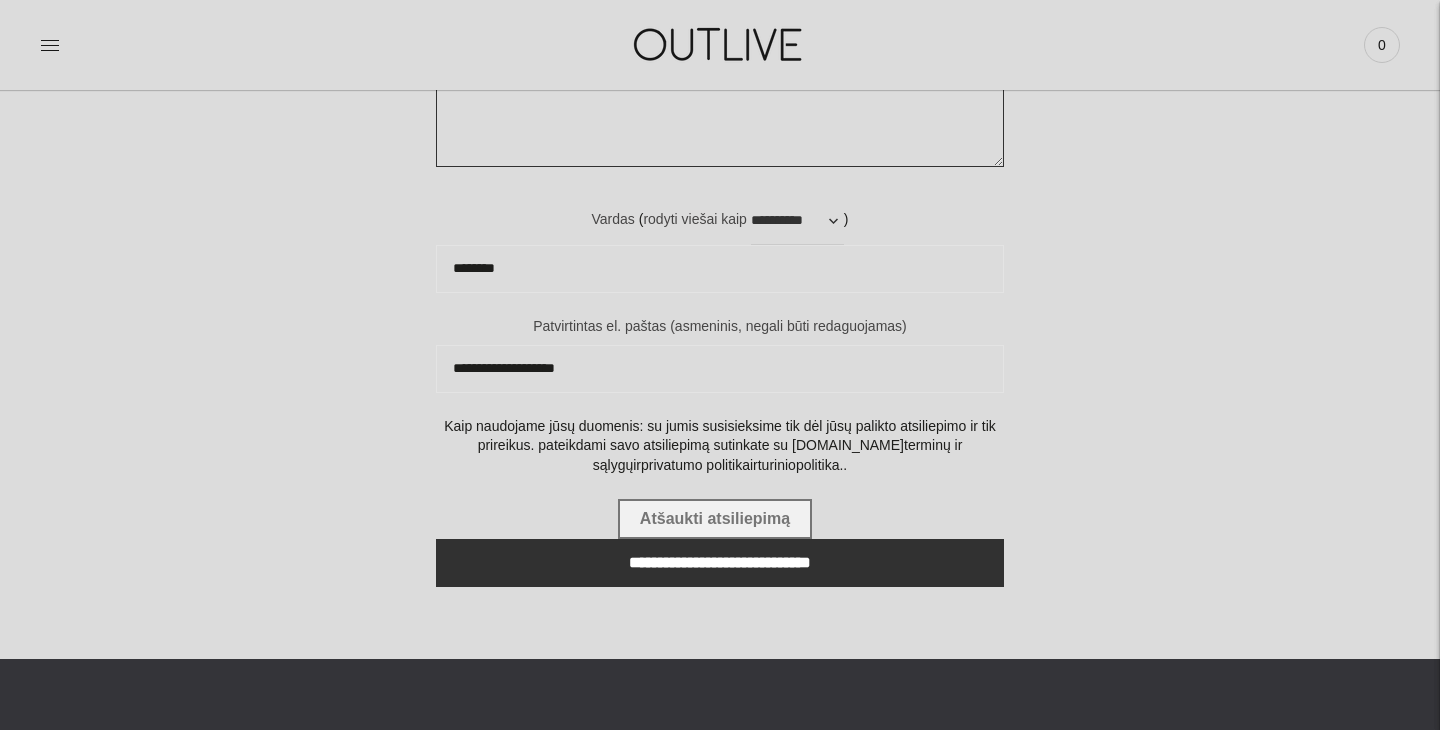 scroll, scrollTop: 2332, scrollLeft: 0, axis: vertical 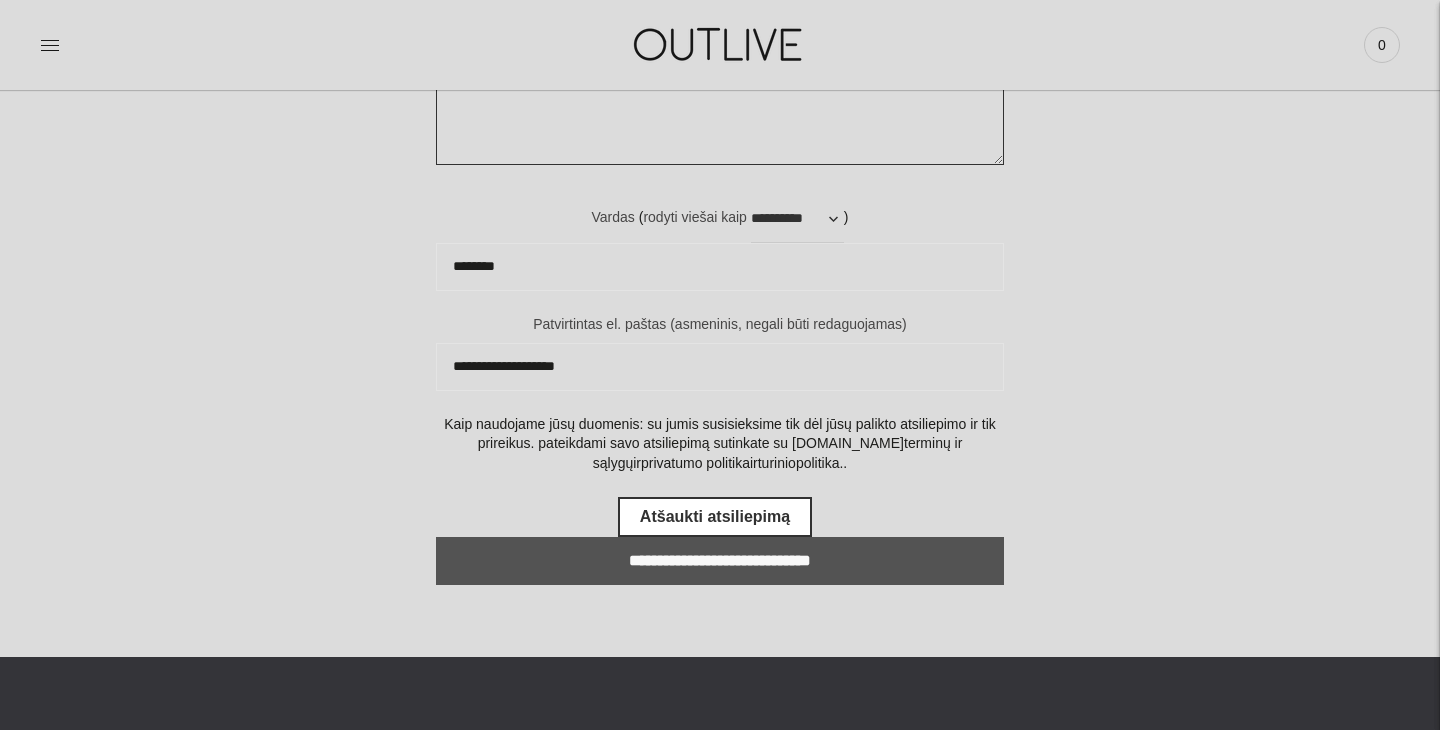 type on "**********" 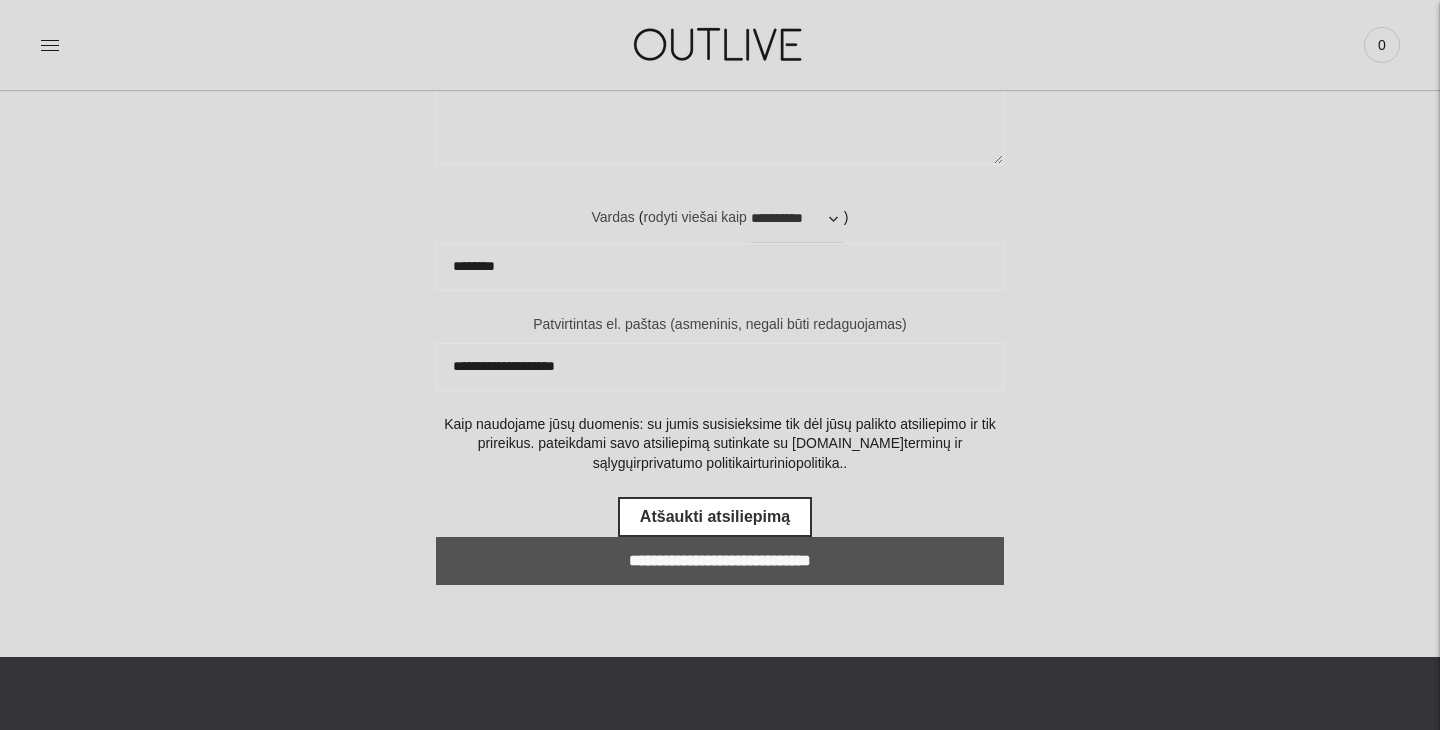 click on "**********" at bounding box center (720, 561) 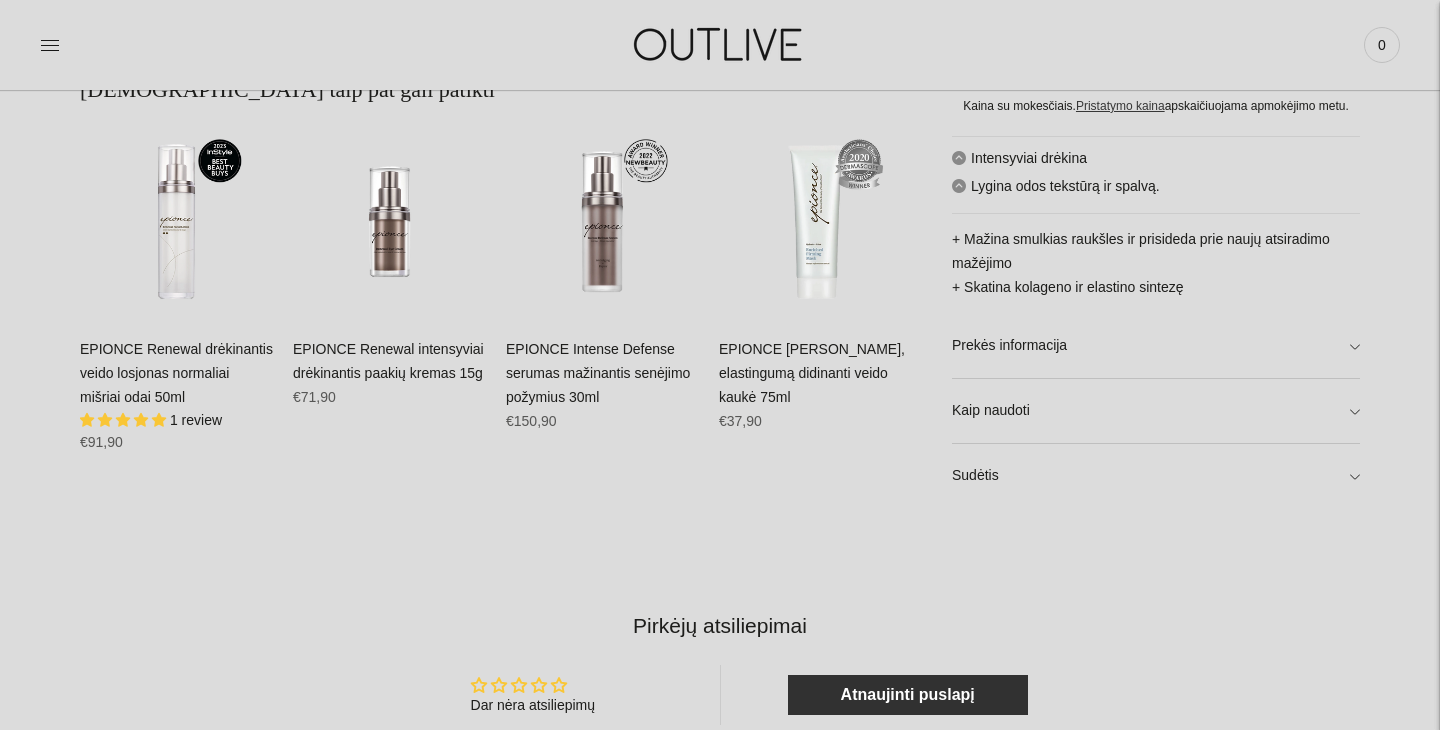 scroll, scrollTop: 1347, scrollLeft: 0, axis: vertical 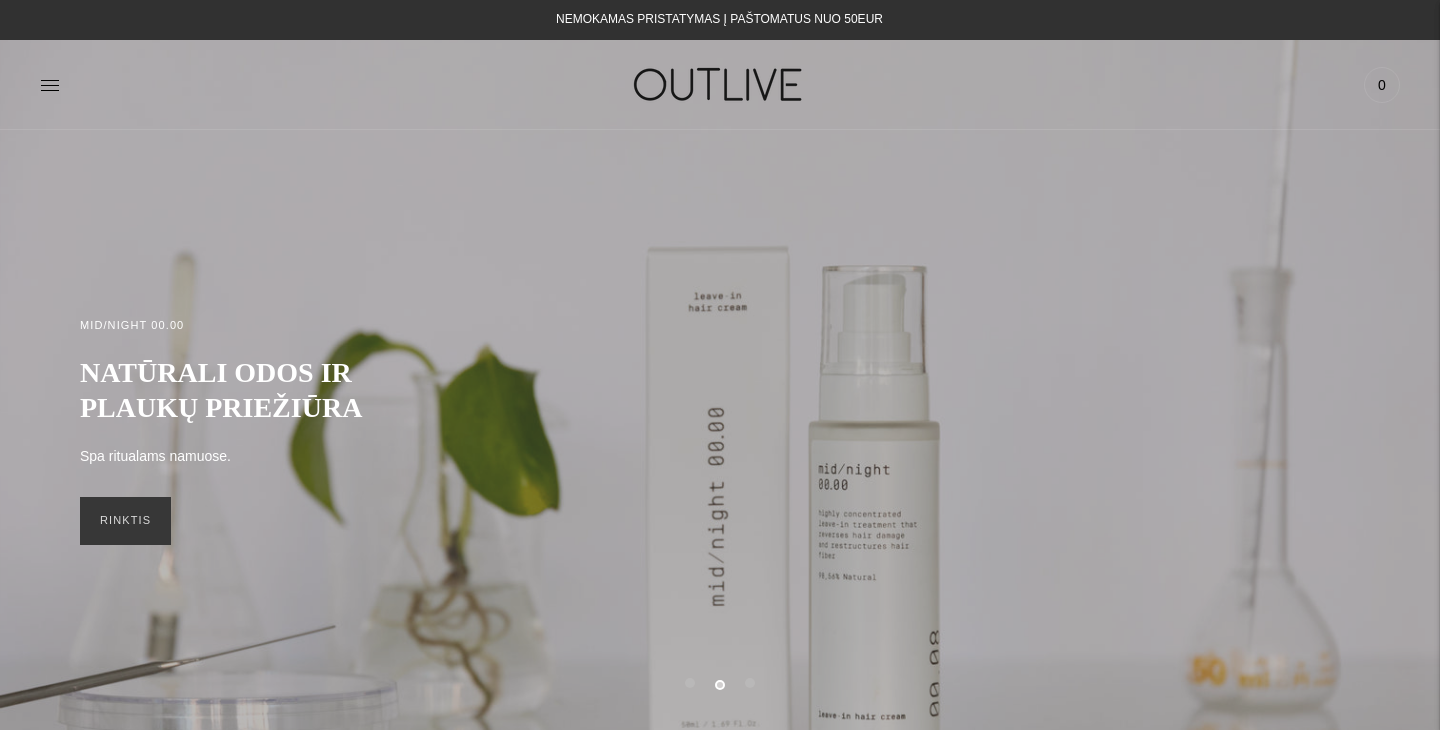click 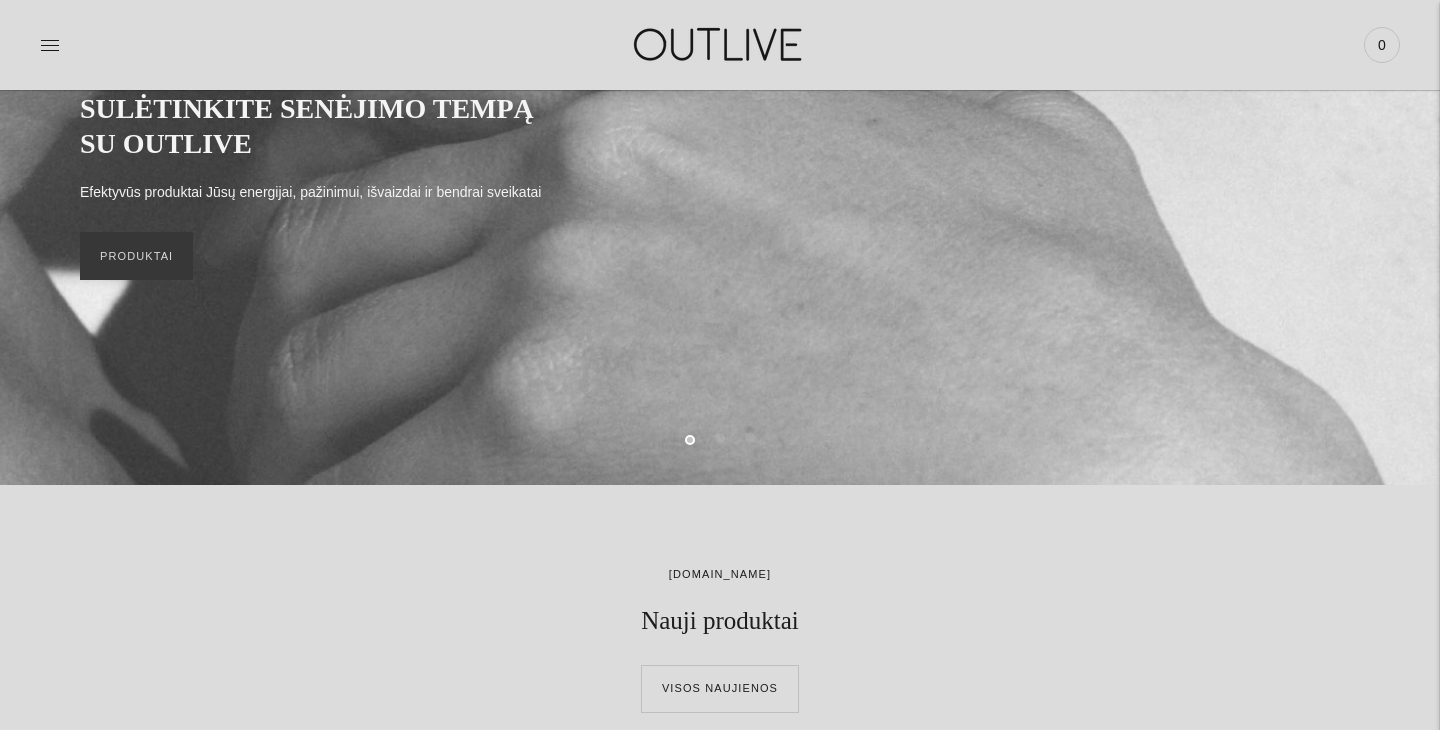scroll, scrollTop: 245, scrollLeft: 0, axis: vertical 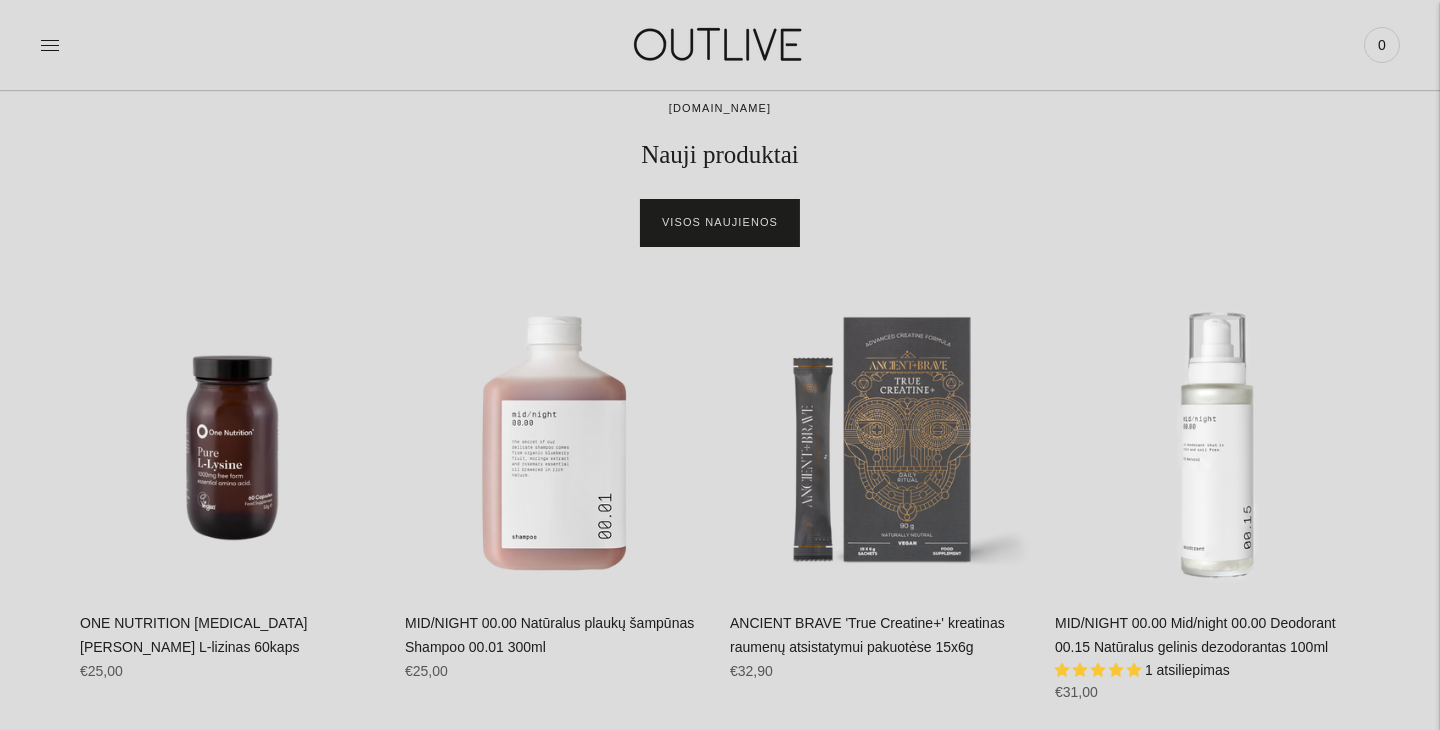 click on "Visos naujienos" at bounding box center (720, 223) 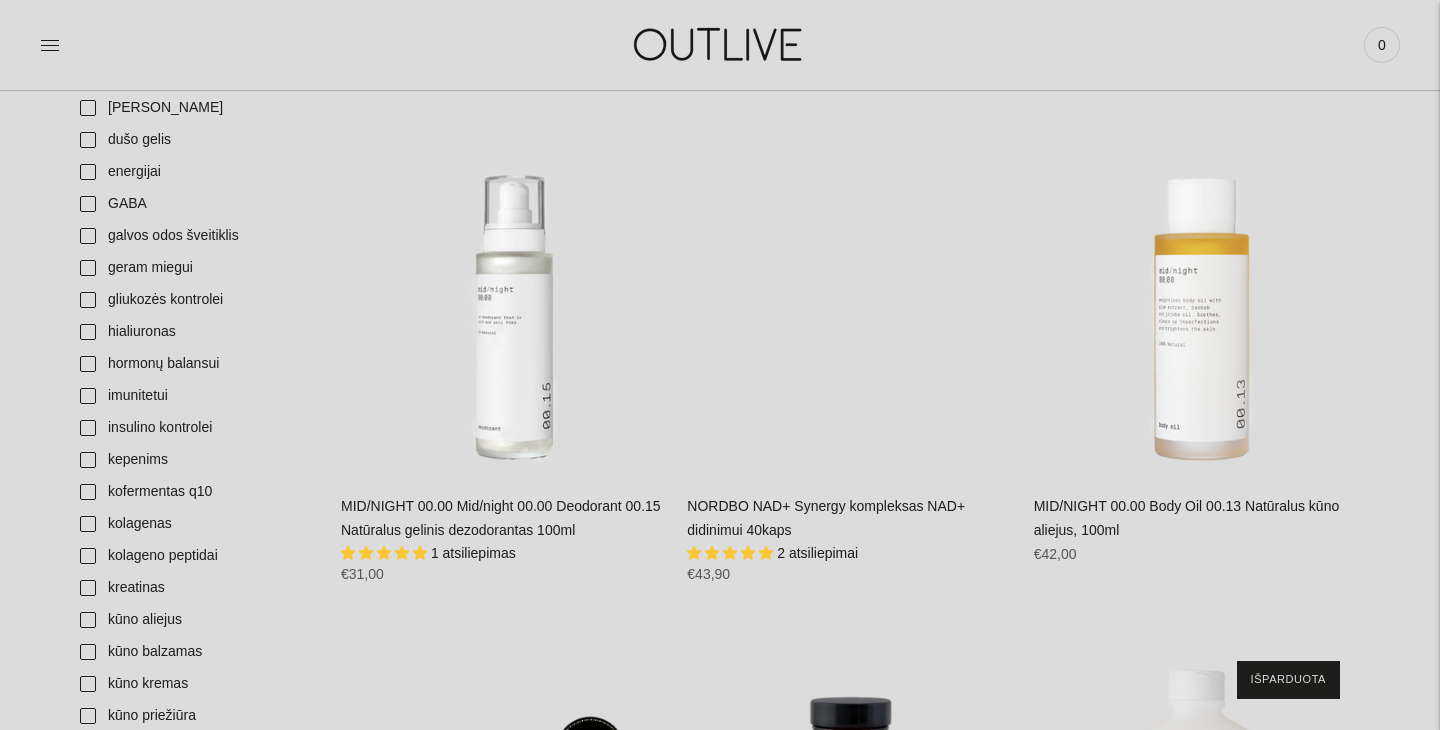 scroll, scrollTop: 0, scrollLeft: 0, axis: both 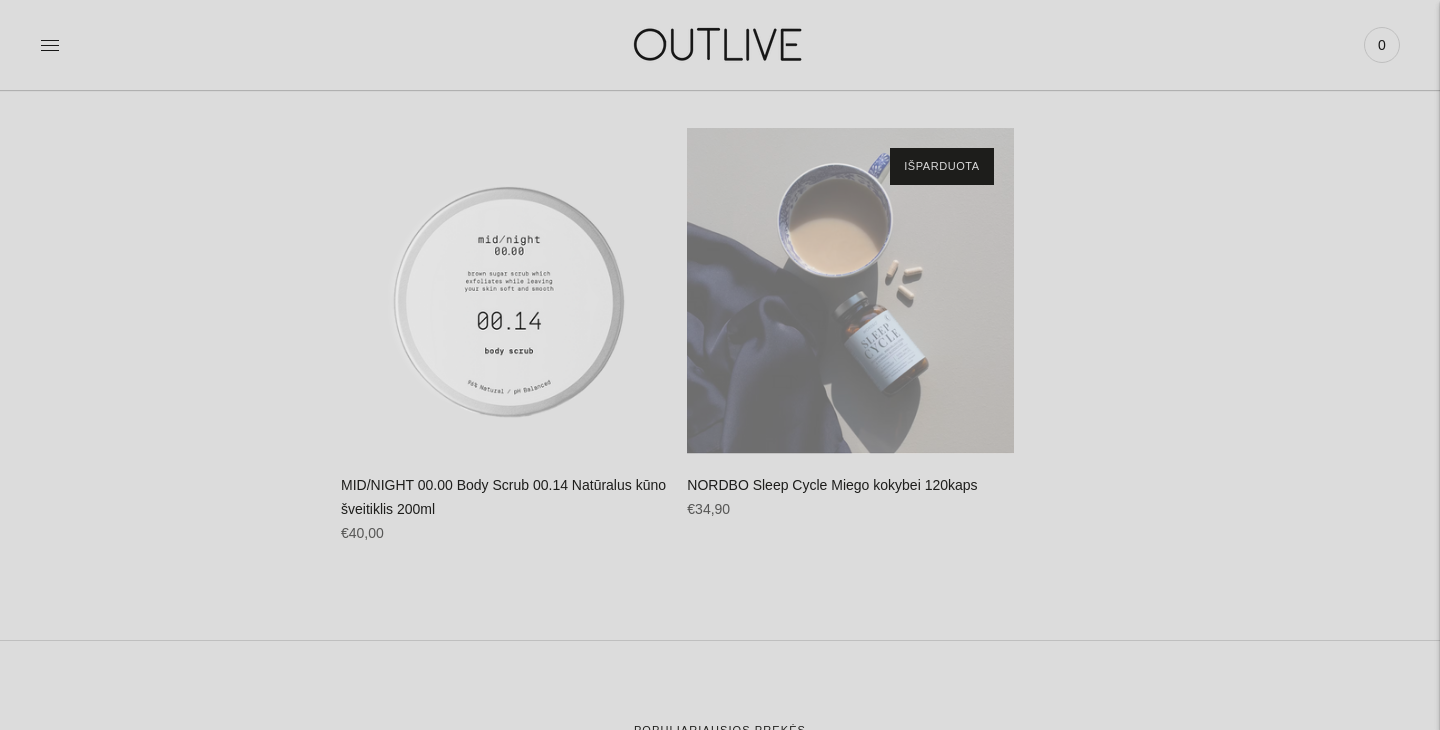 click at bounding box center [850, 291] 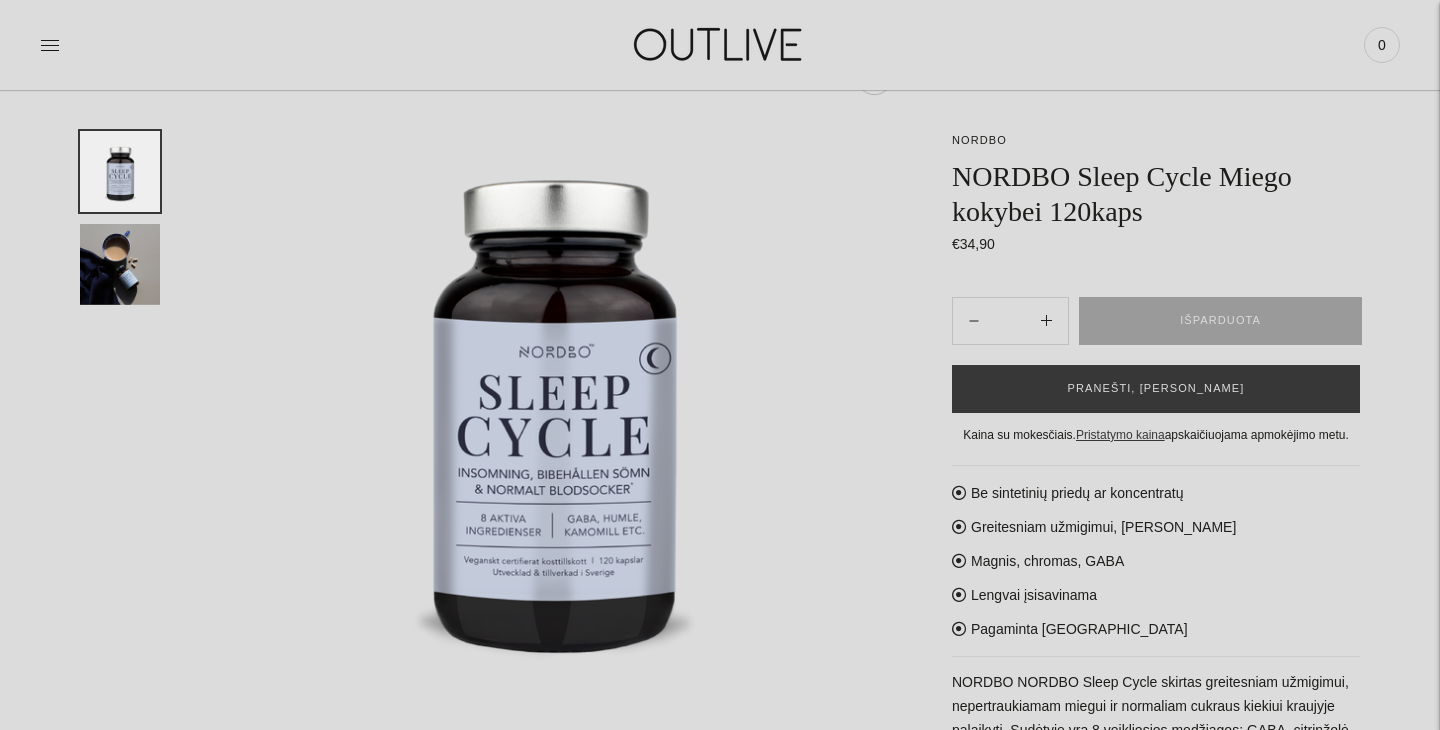 scroll, scrollTop: 171, scrollLeft: 0, axis: vertical 